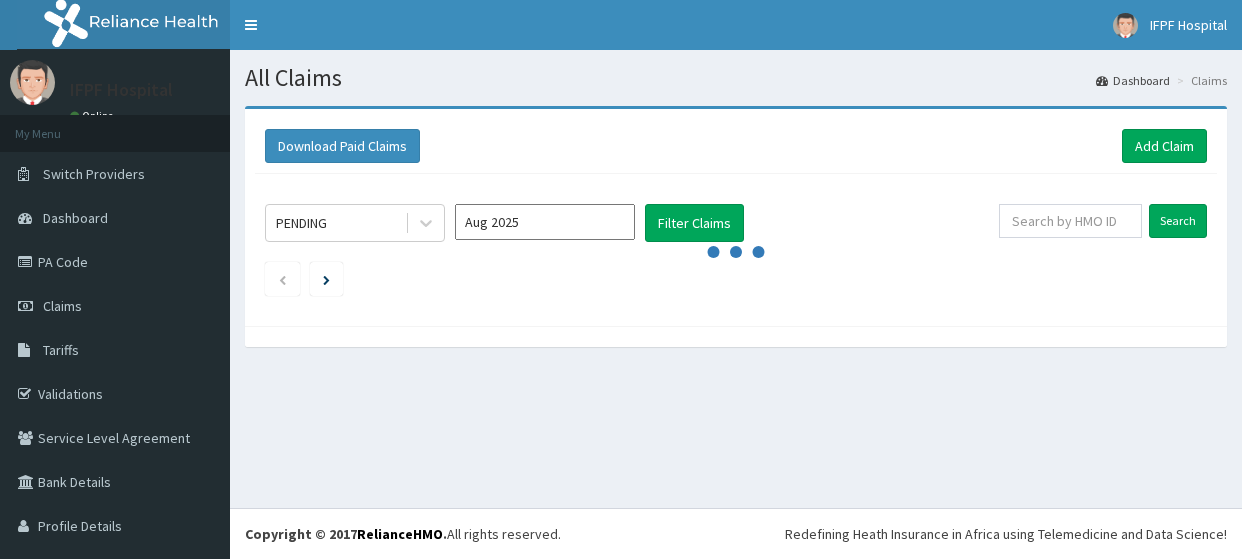 scroll, scrollTop: 0, scrollLeft: 0, axis: both 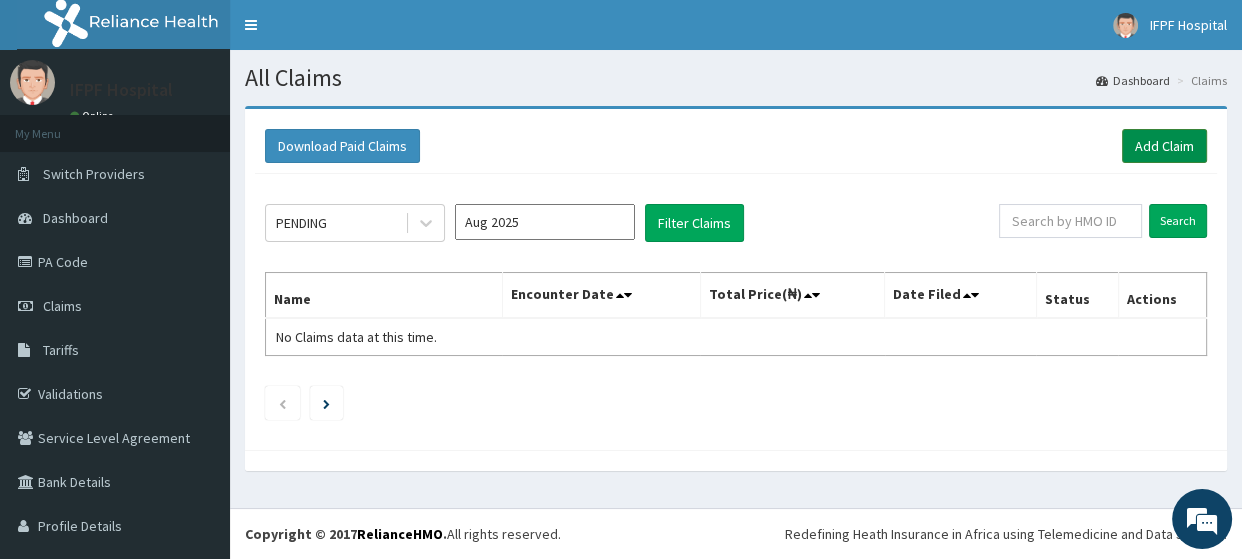 click on "Add Claim" at bounding box center (1164, 146) 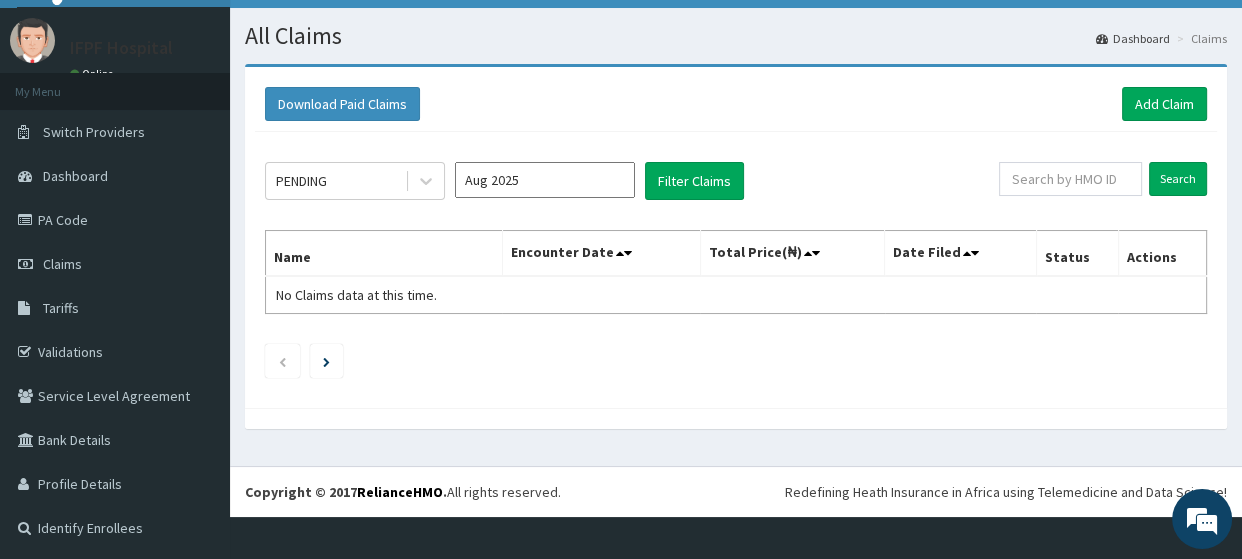 scroll, scrollTop: 0, scrollLeft: 0, axis: both 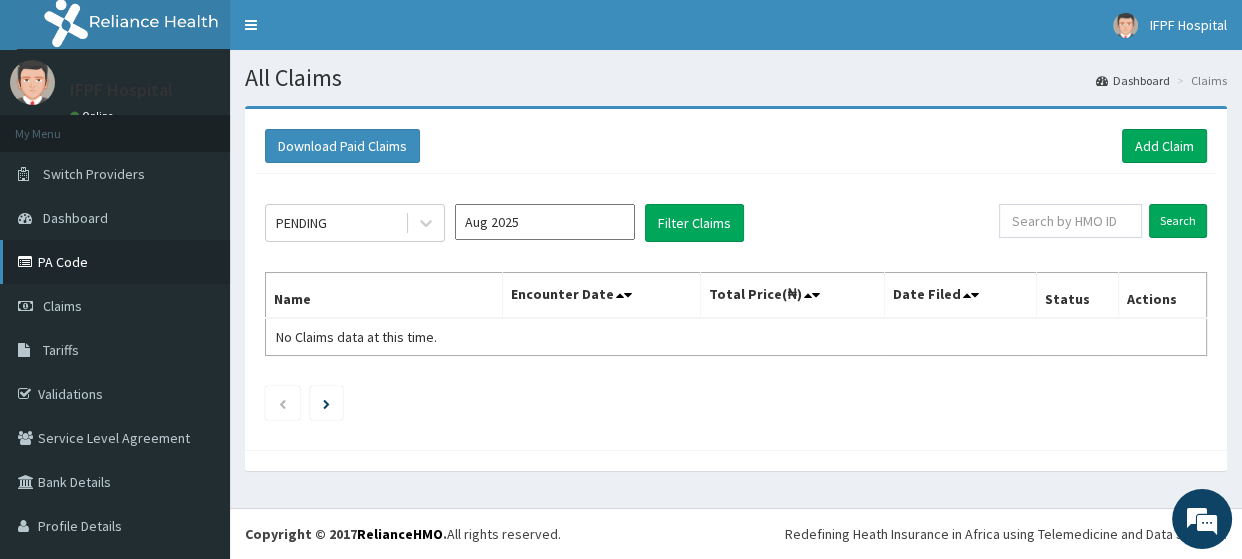 click on "PA Code" at bounding box center [115, 262] 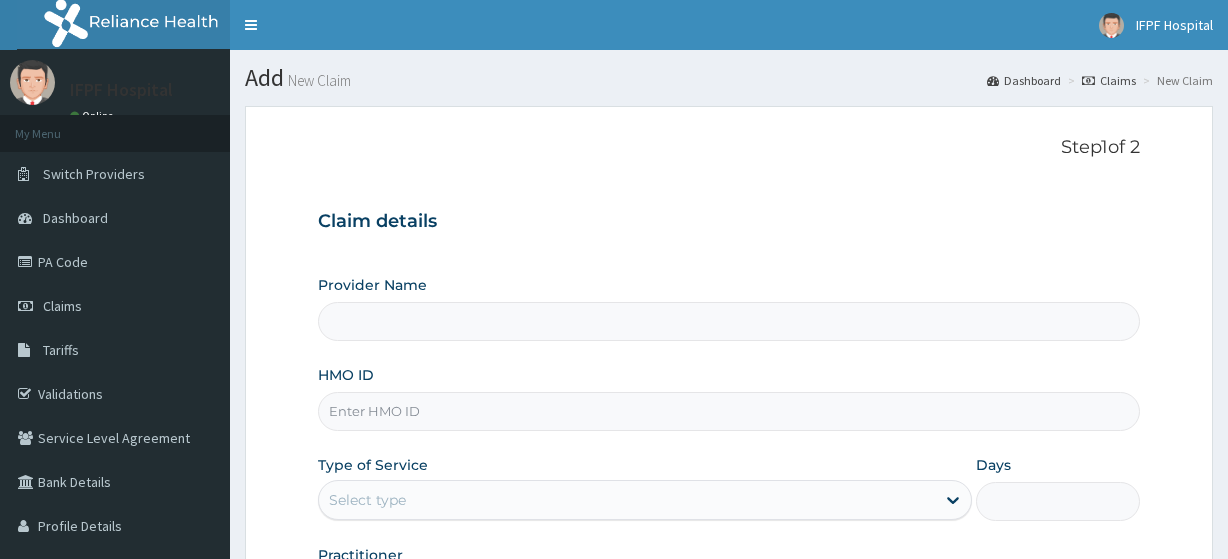 scroll, scrollTop: 0, scrollLeft: 0, axis: both 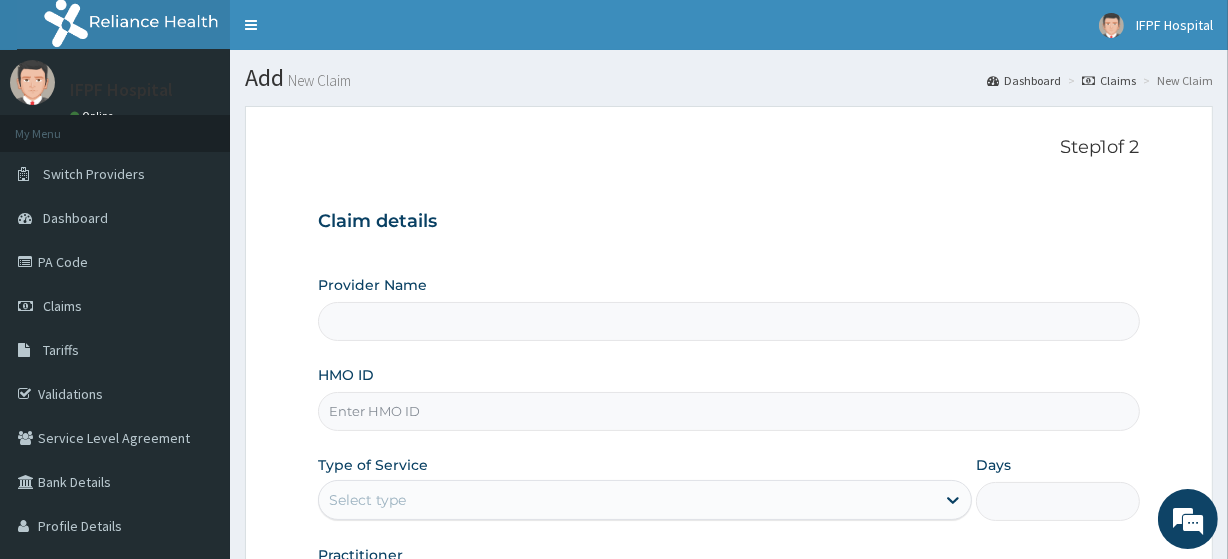 type on "IFPF Hospital" 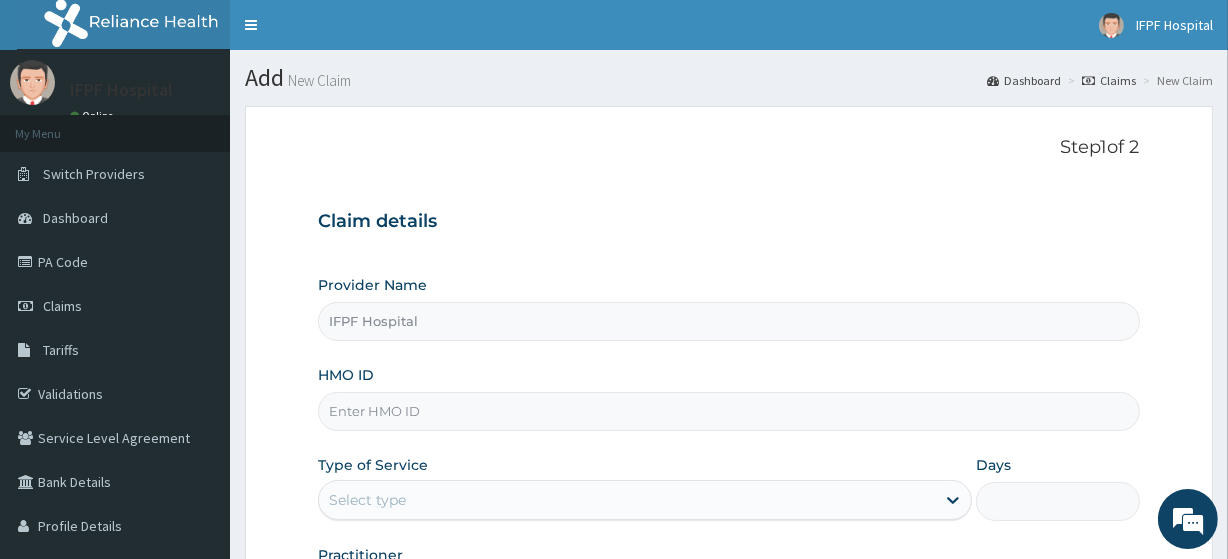 scroll, scrollTop: 90, scrollLeft: 0, axis: vertical 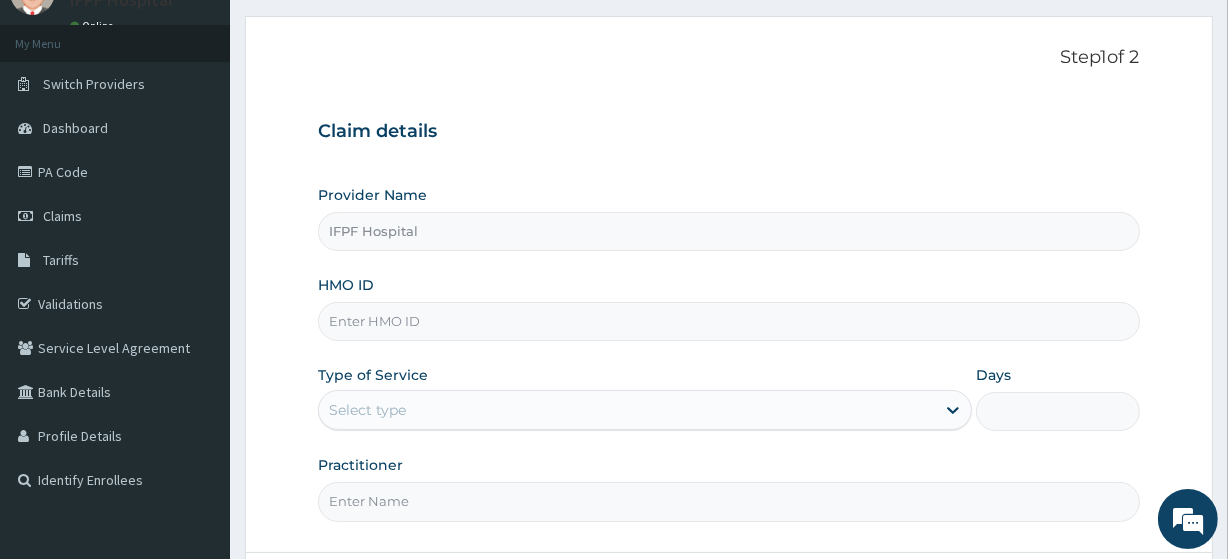 click on "HMO ID" at bounding box center [728, 321] 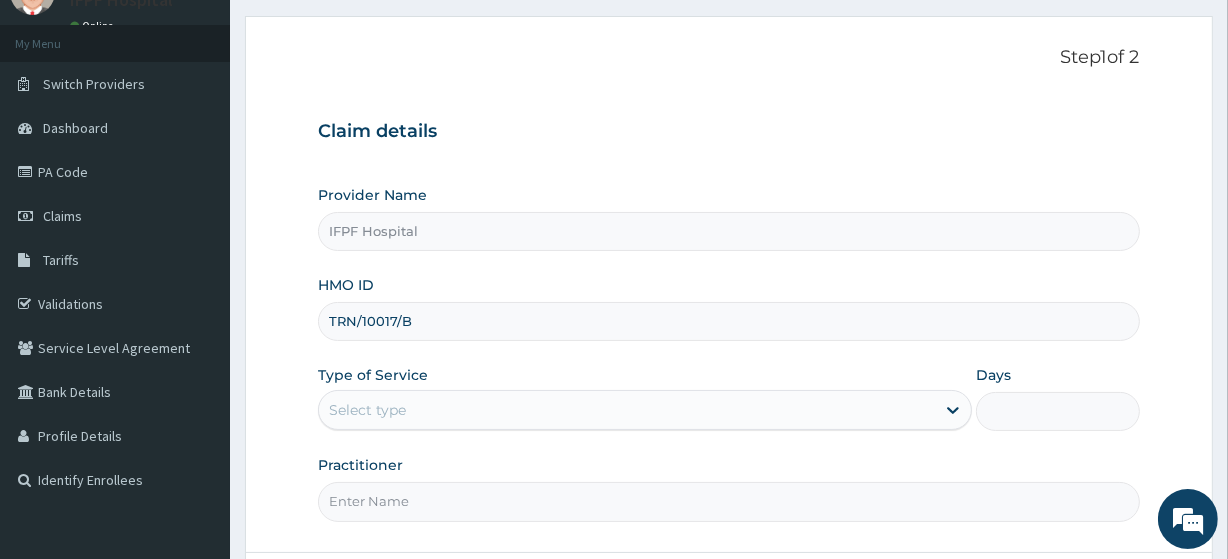 scroll, scrollTop: 181, scrollLeft: 0, axis: vertical 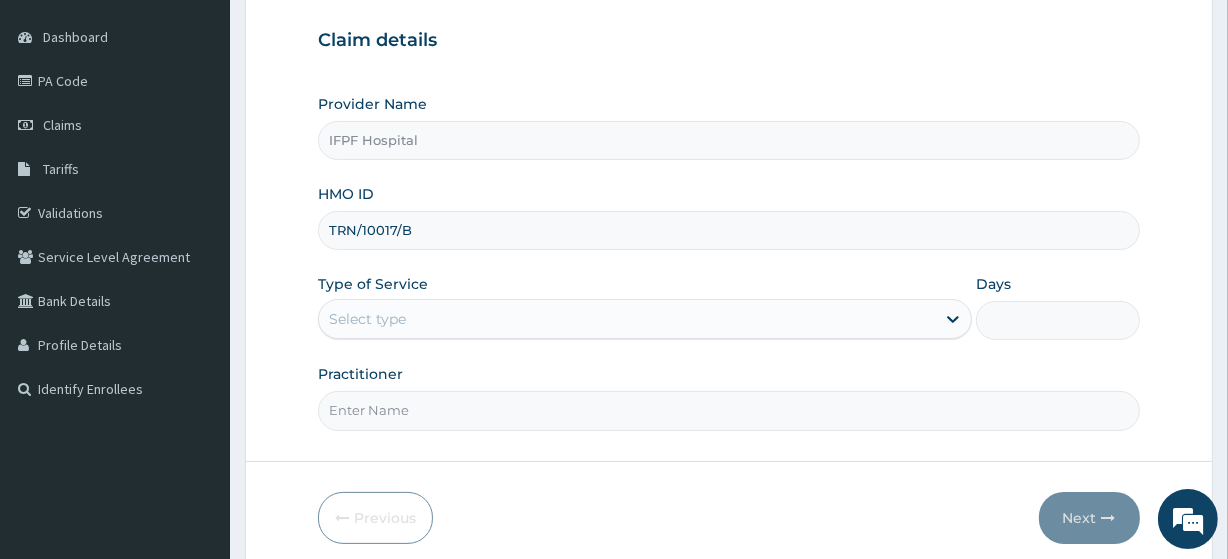 type on "TRN/10017/B" 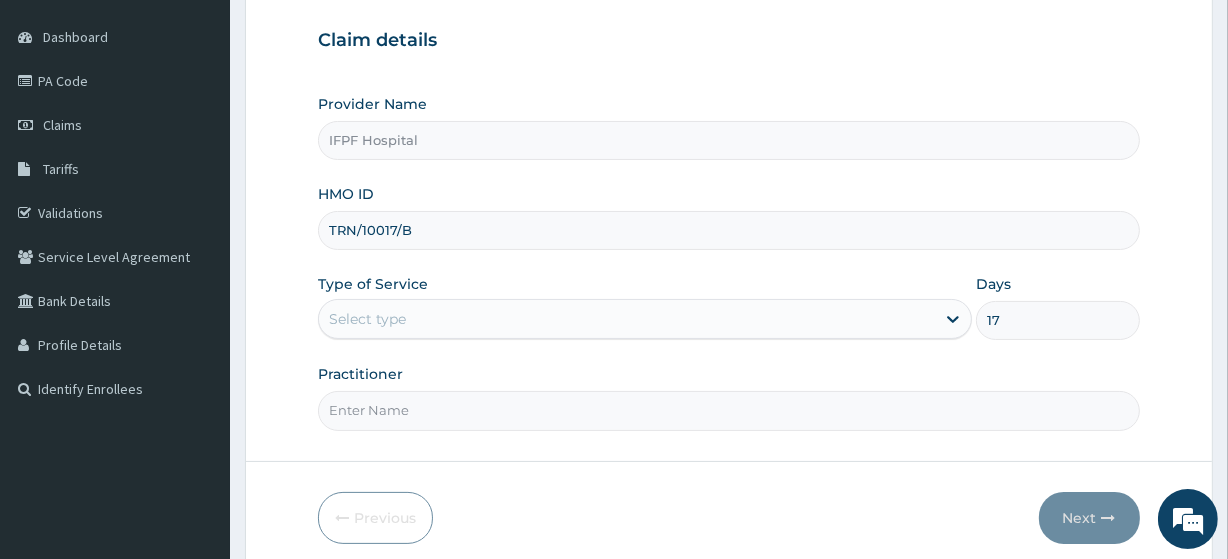 type on "1" 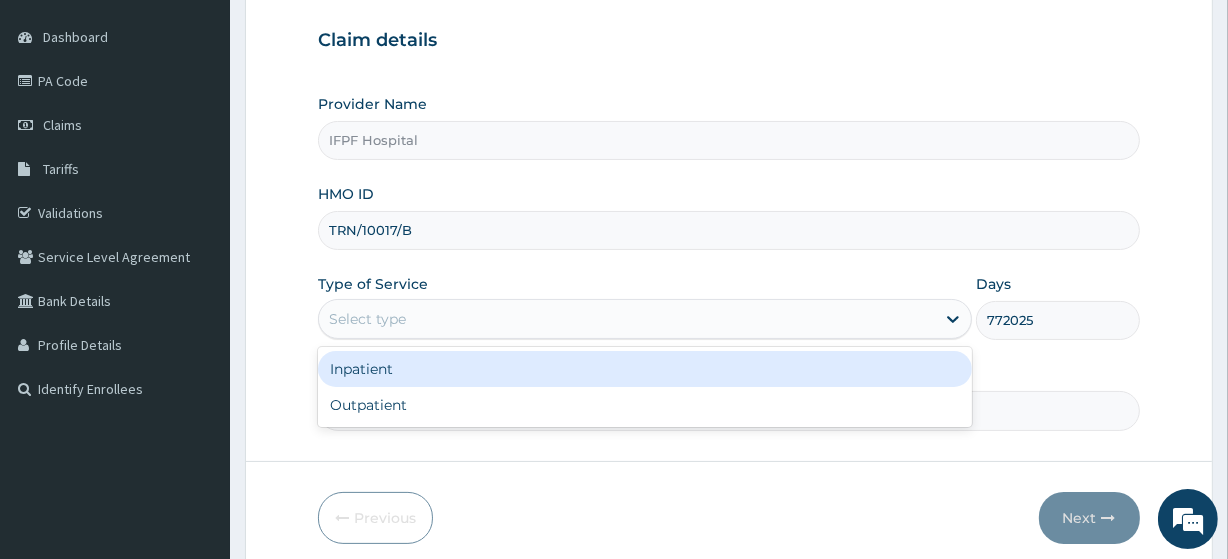 click on "Select type" at bounding box center (627, 319) 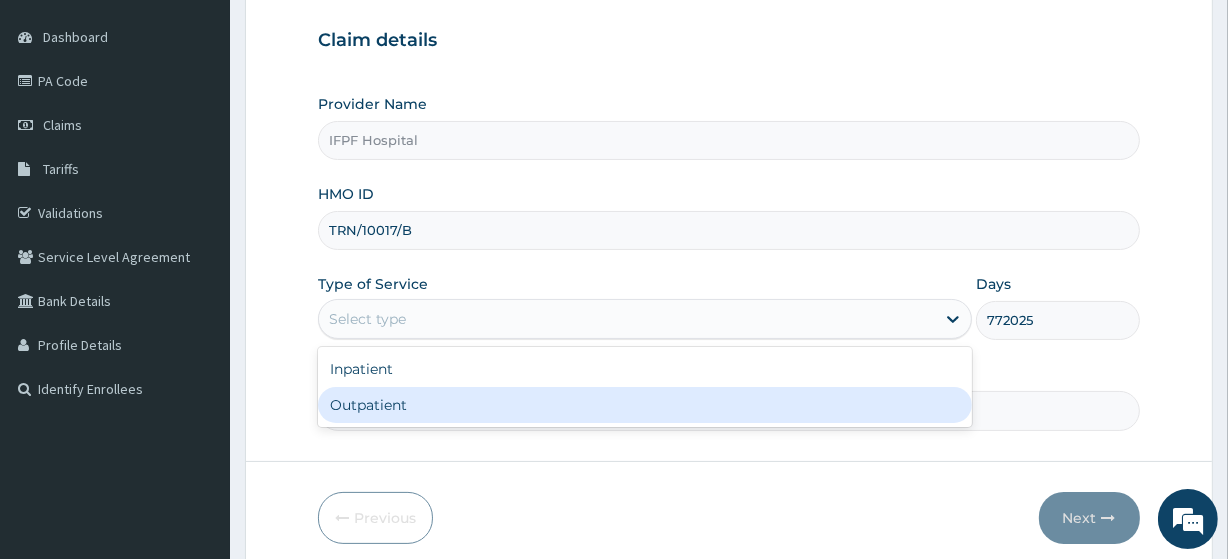 click on "Outpatient" at bounding box center (645, 405) 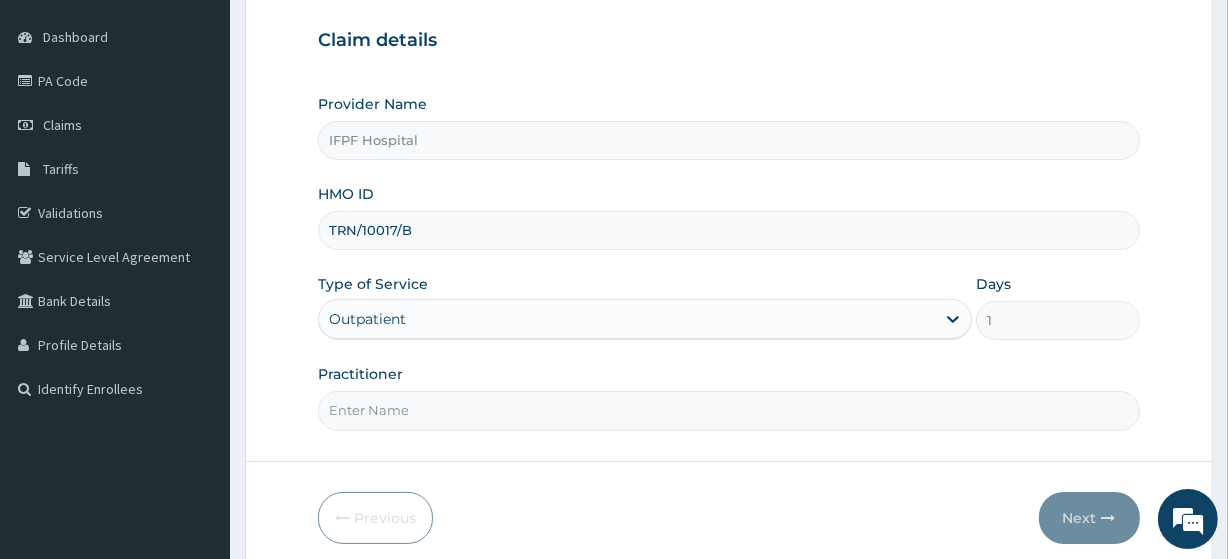click on "Practitioner" at bounding box center [728, 410] 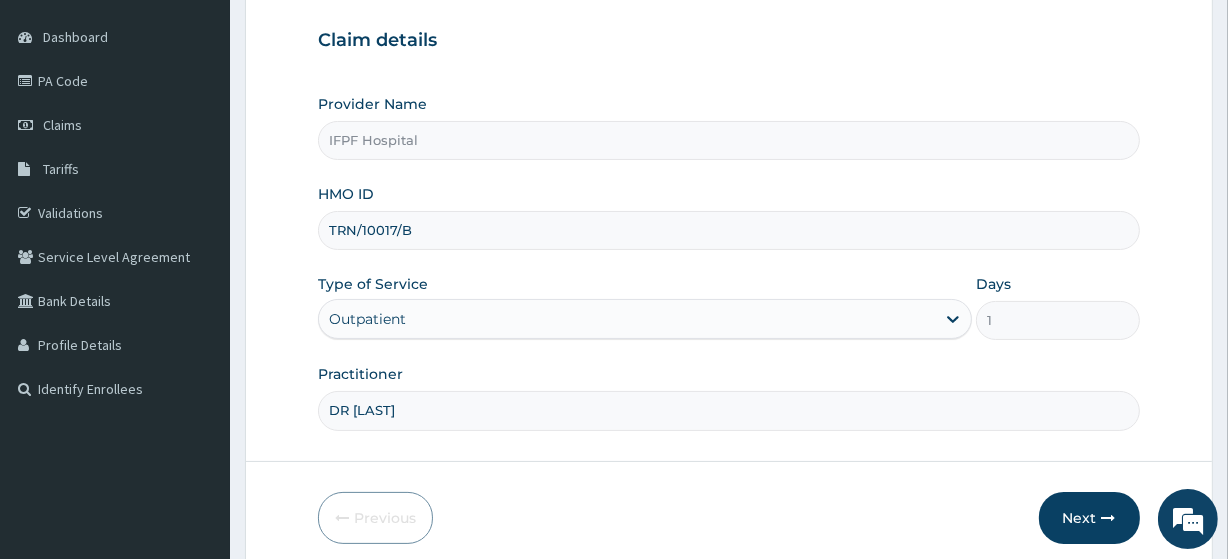 scroll, scrollTop: 260, scrollLeft: 0, axis: vertical 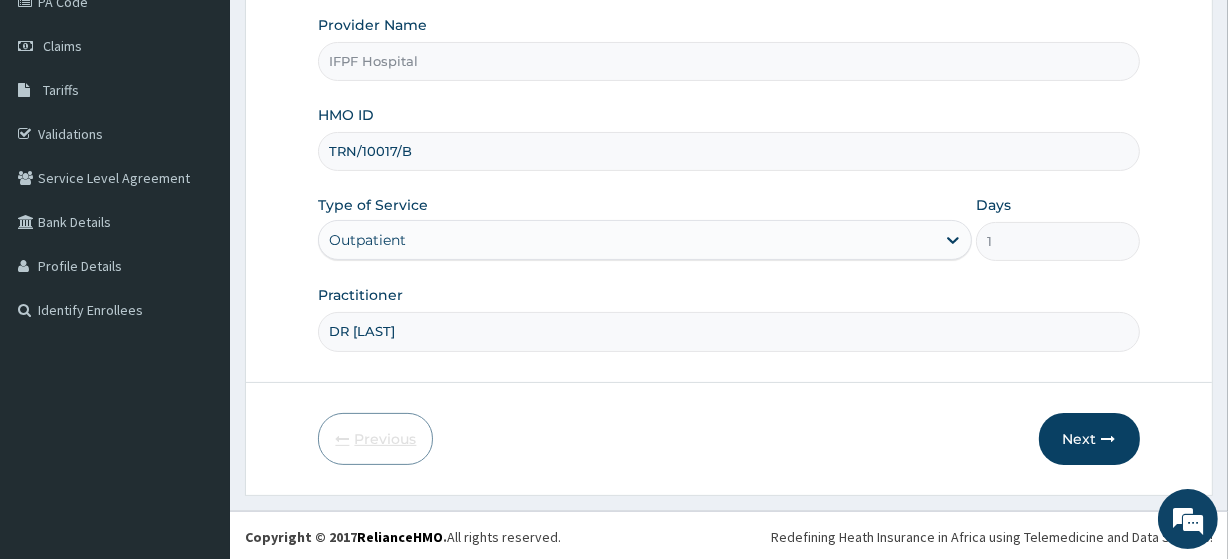 type on "DR [LAST]" 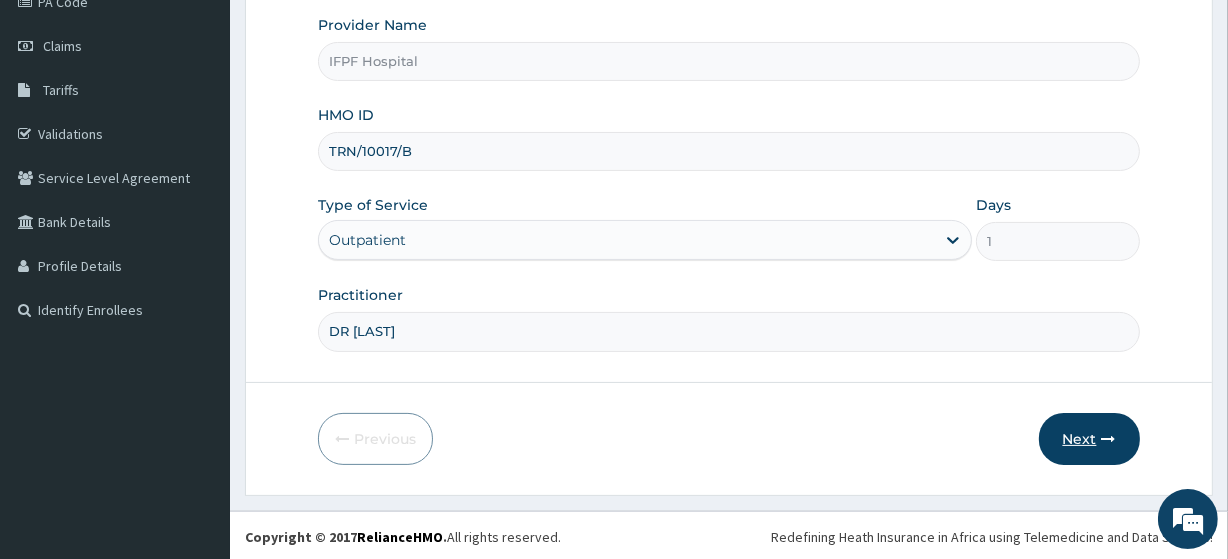 click on "Next" at bounding box center [1089, 439] 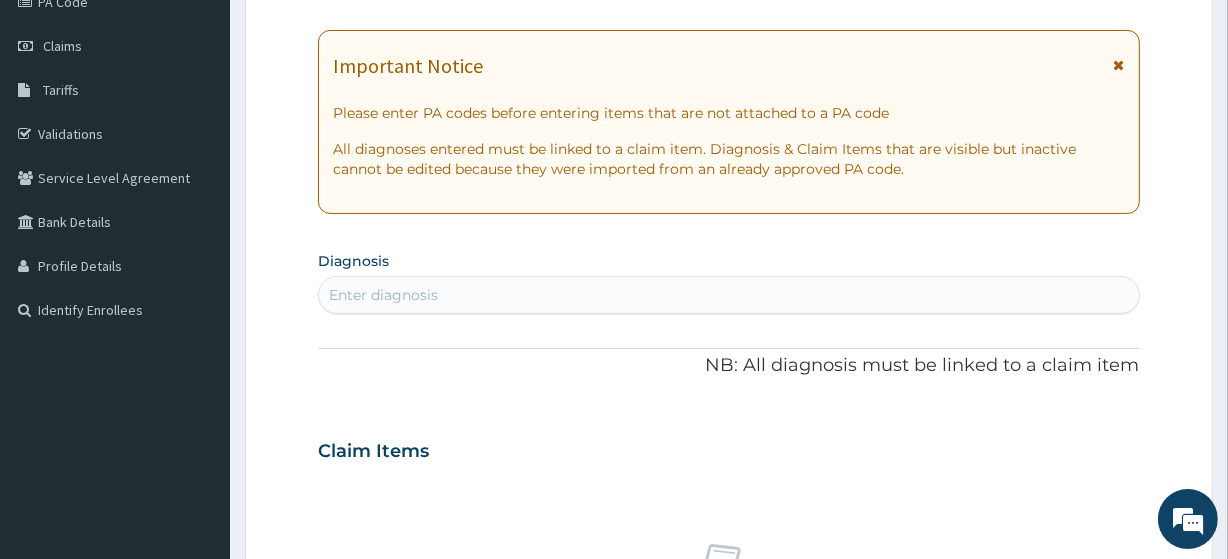 click at bounding box center [1119, 65] 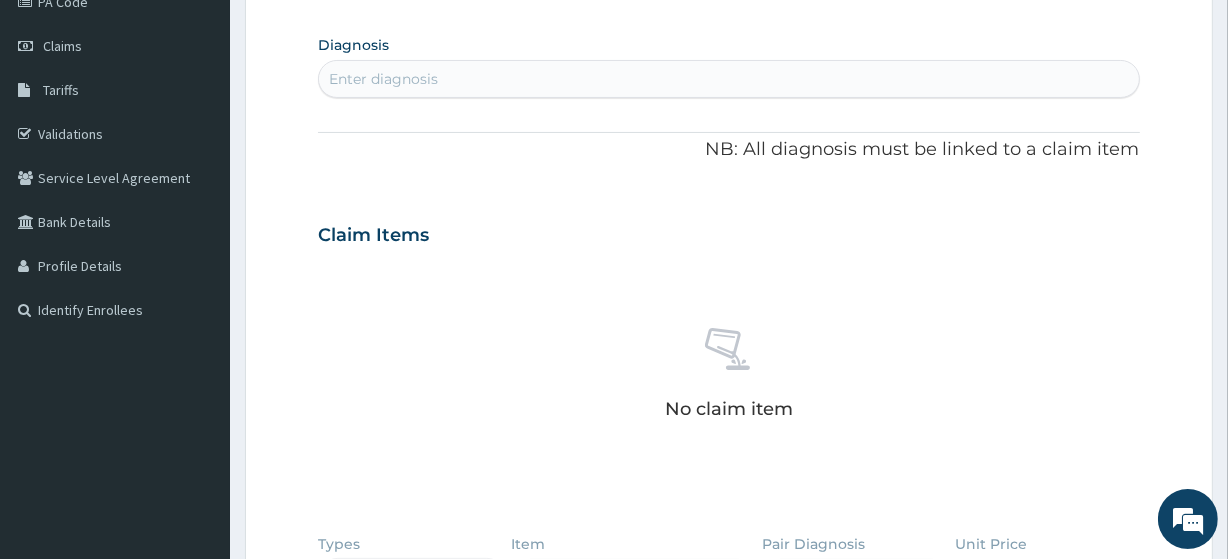scroll, scrollTop: 0, scrollLeft: 0, axis: both 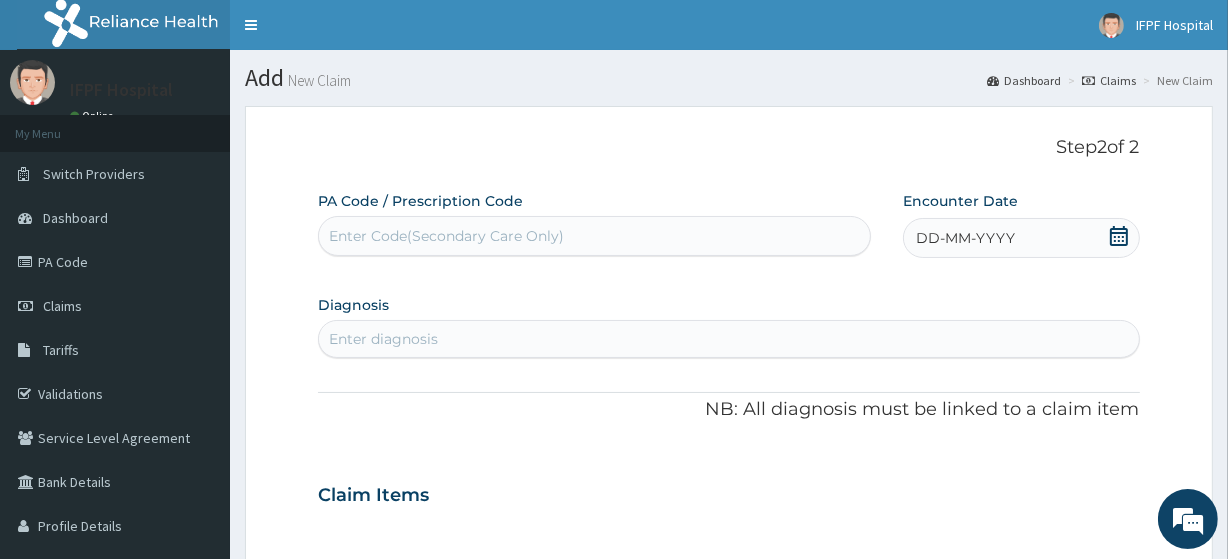 click on "Enter Code(Secondary Care Only)" at bounding box center [446, 236] 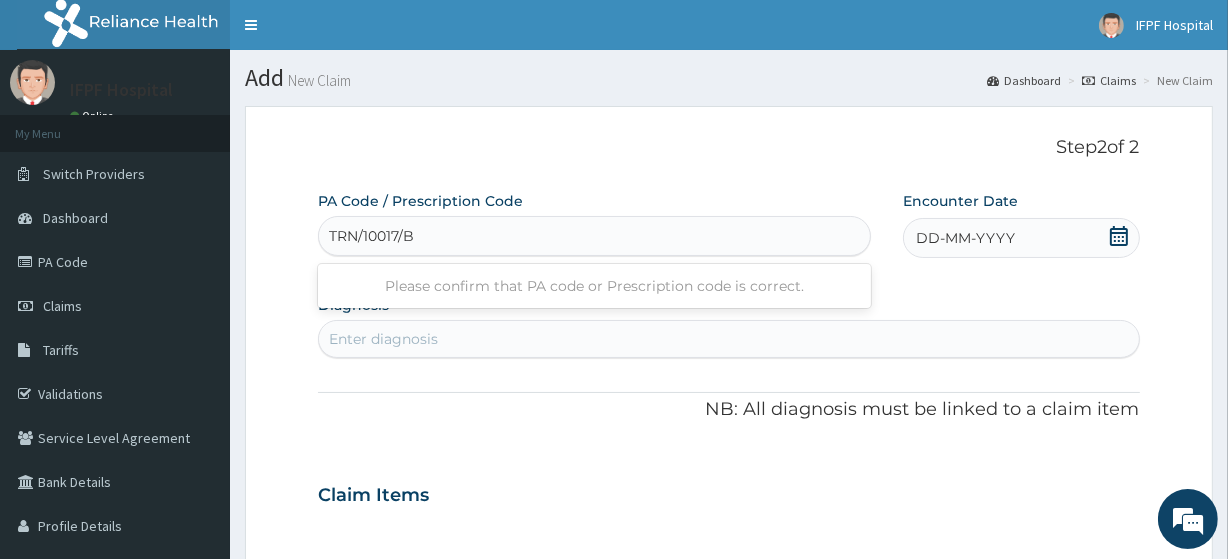 type on "TRN/10017/B" 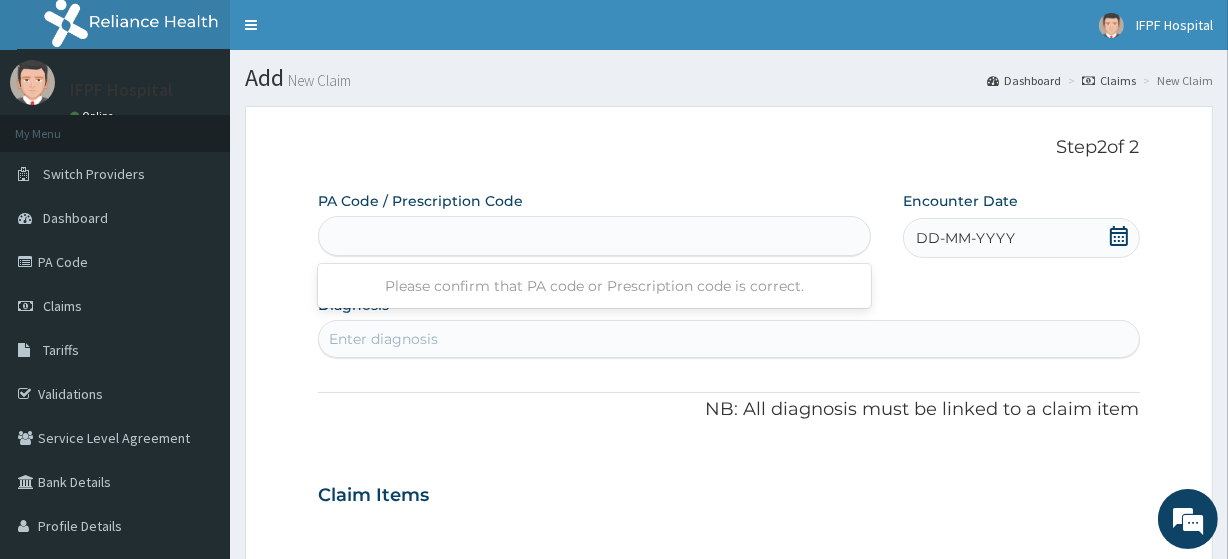 click 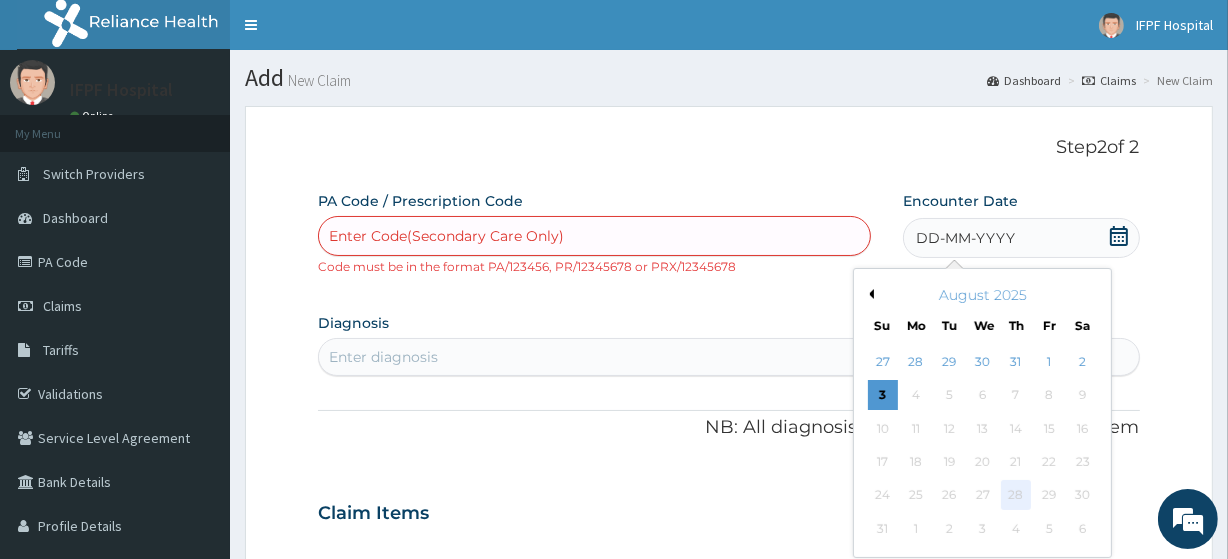 scroll, scrollTop: 272, scrollLeft: 0, axis: vertical 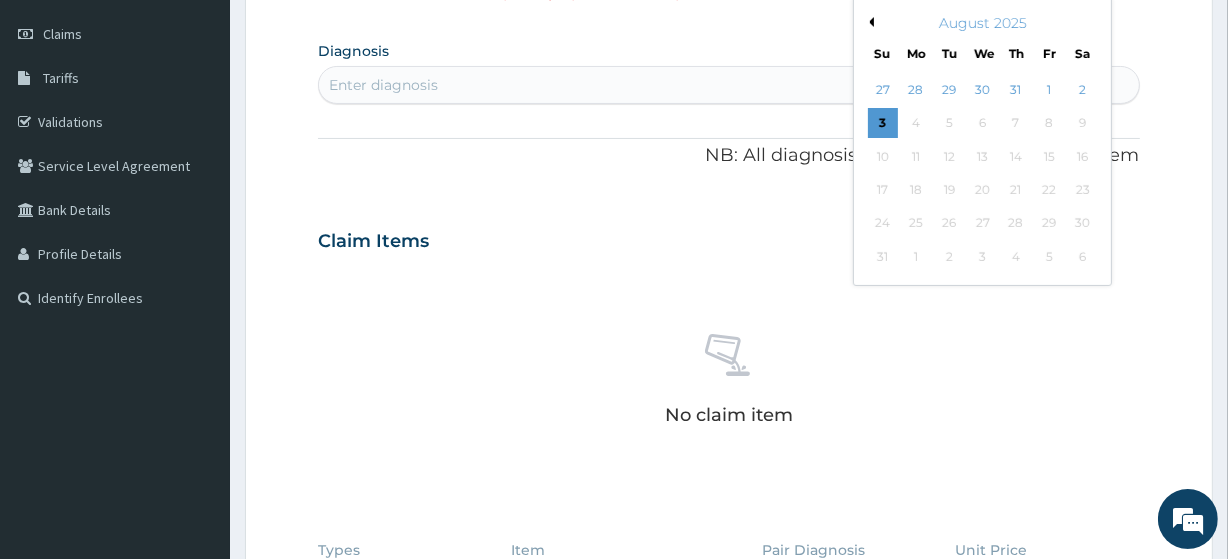 click on "Previous Month" at bounding box center (869, 22) 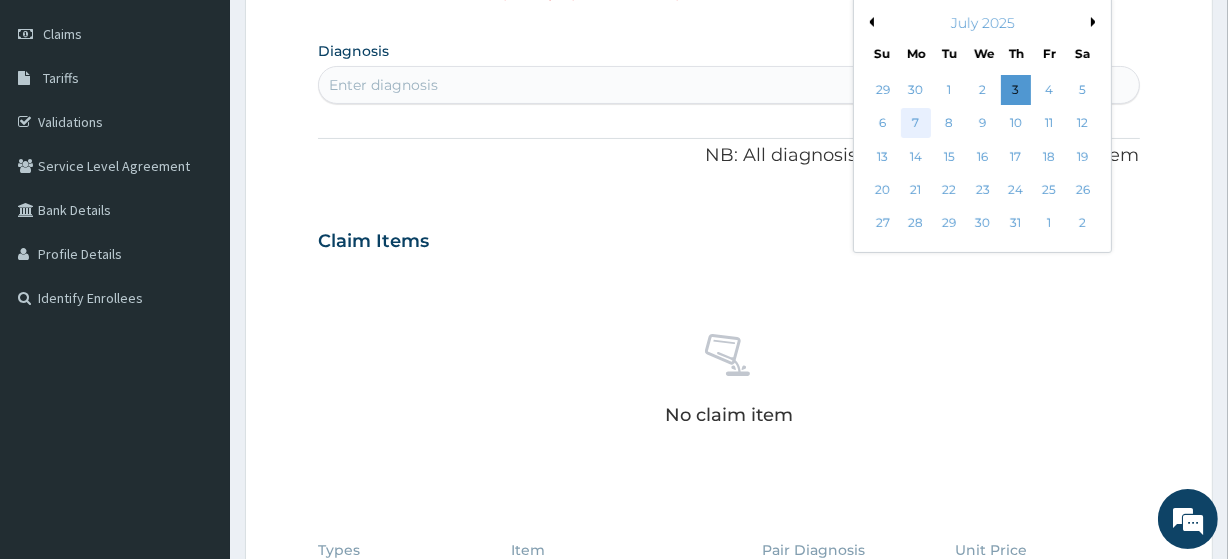 click on "7" at bounding box center (916, 124) 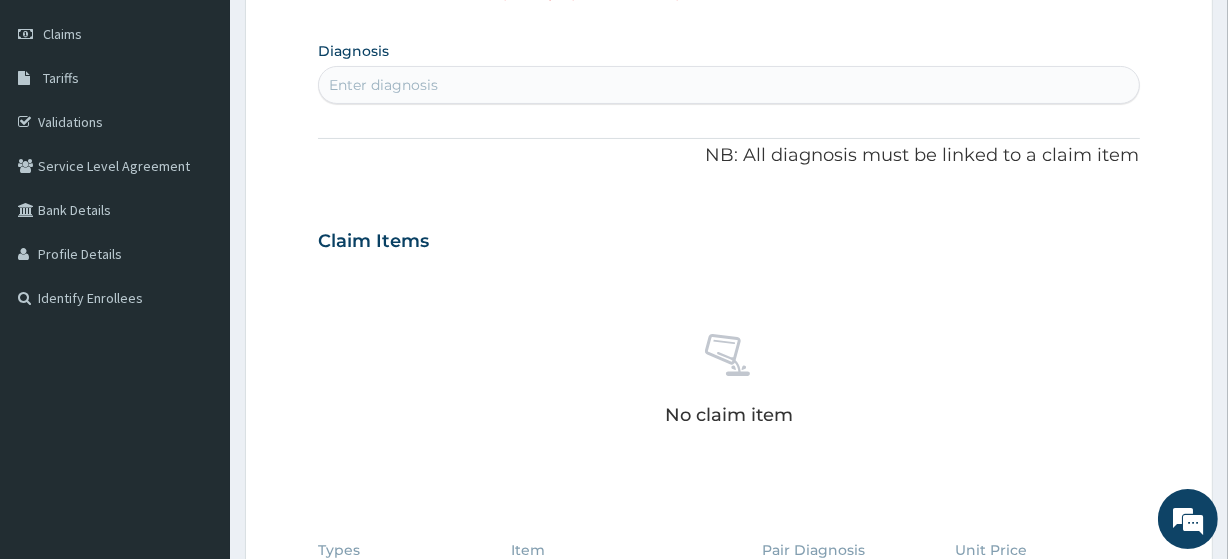 scroll, scrollTop: 90, scrollLeft: 0, axis: vertical 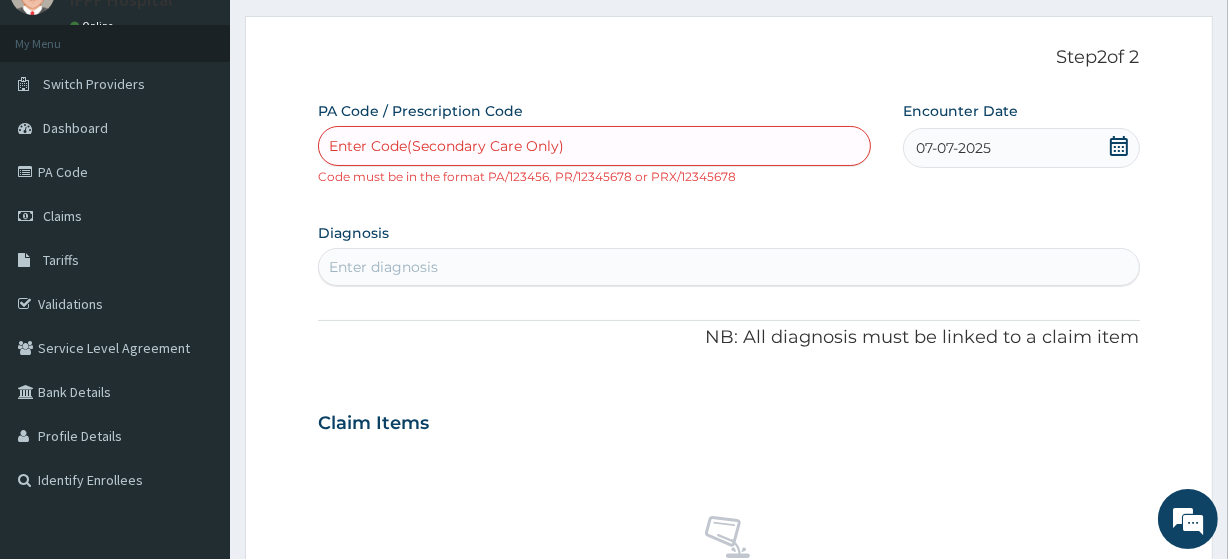click on "Enter Code(Secondary Care Only)" at bounding box center (594, 146) 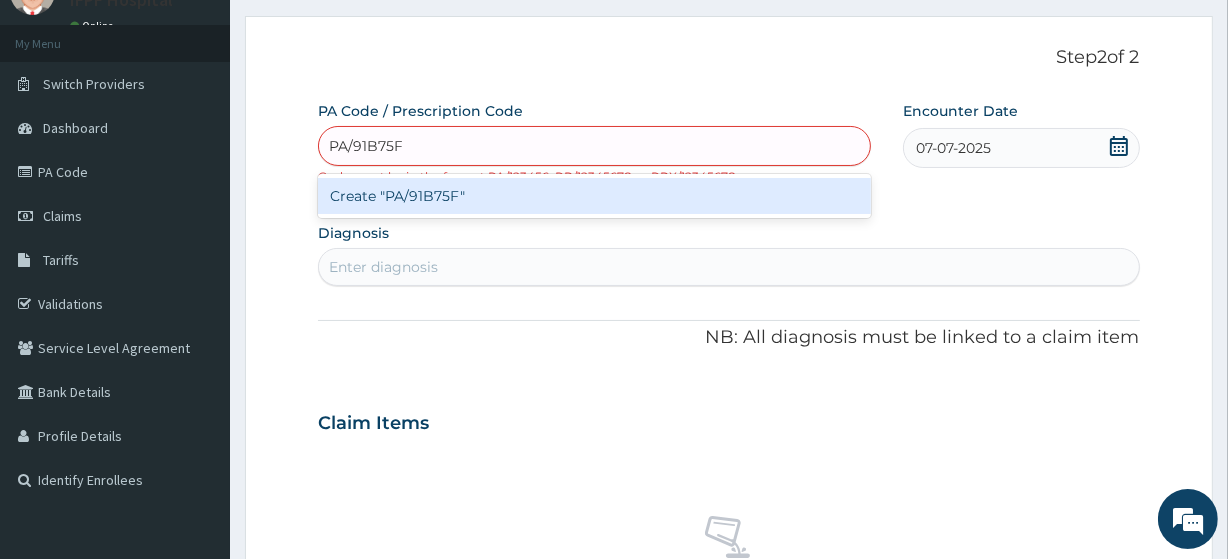 type on "PA/91B75F" 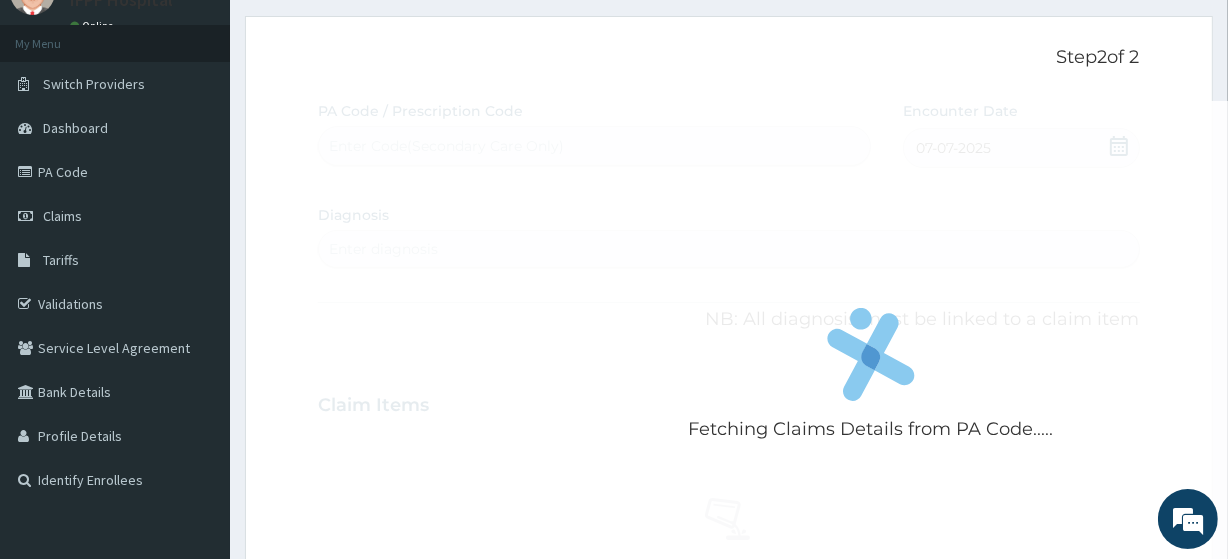 click on "Fetching Claims Details from PA Code..... PA Code / Prescription Code Enter Code(Secondary Care Only) Encounter Date [DATE] Diagnosis   Select is focused ,type to refine list, press Down to open the menu,  press left to focus selected values Enter diagnosis NB: All diagnosis must be linked to a claim item Claim Items No claim item Types Select Type Item Select Item Pair Diagnosis Select Diagnosis Unit Price 0 Add Comment" at bounding box center (728, 510) 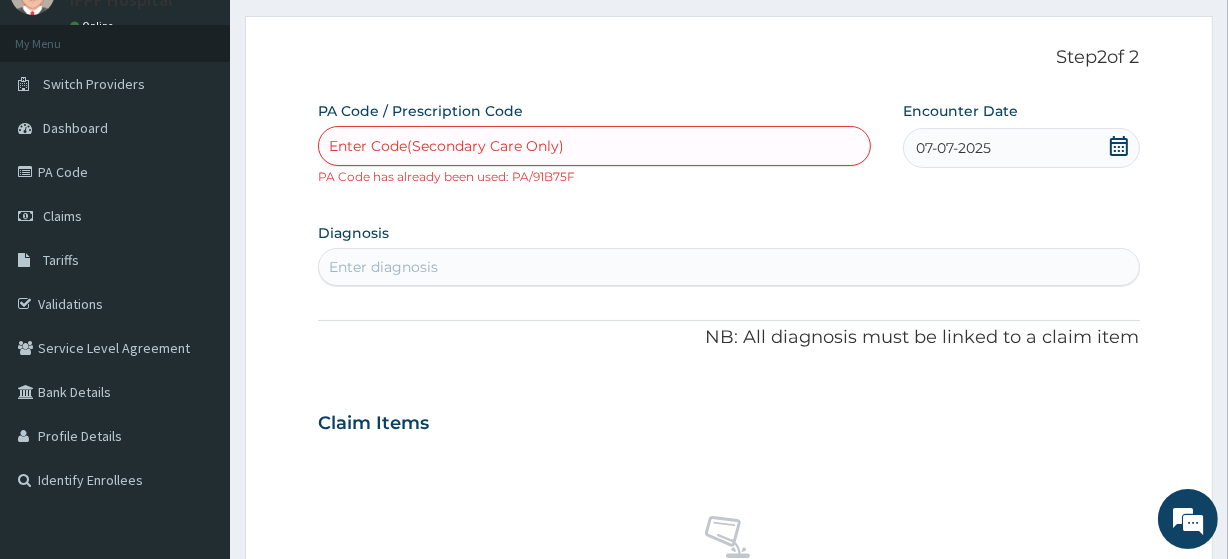 scroll, scrollTop: 0, scrollLeft: 0, axis: both 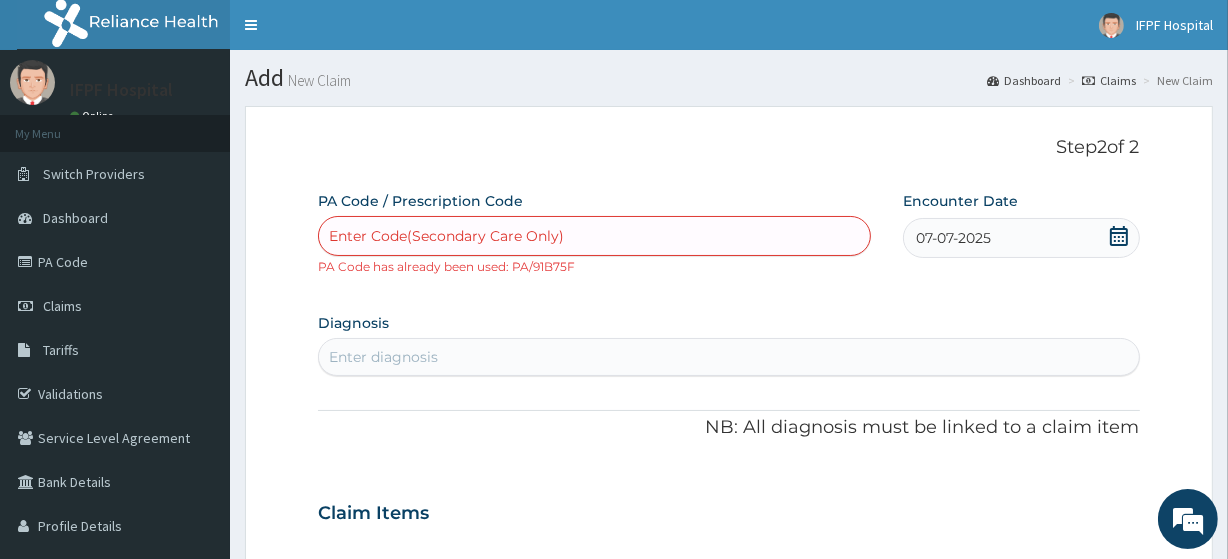 click on "Enter Code(Secondary Care Only)" at bounding box center (594, 236) 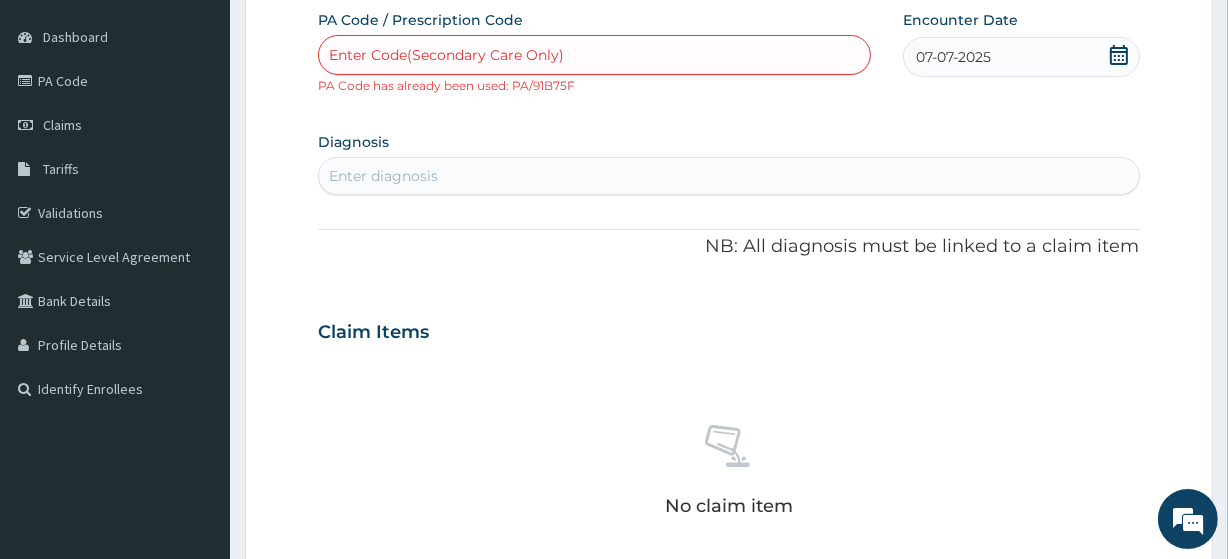 click on "Enter diagnosis" at bounding box center (728, 176) 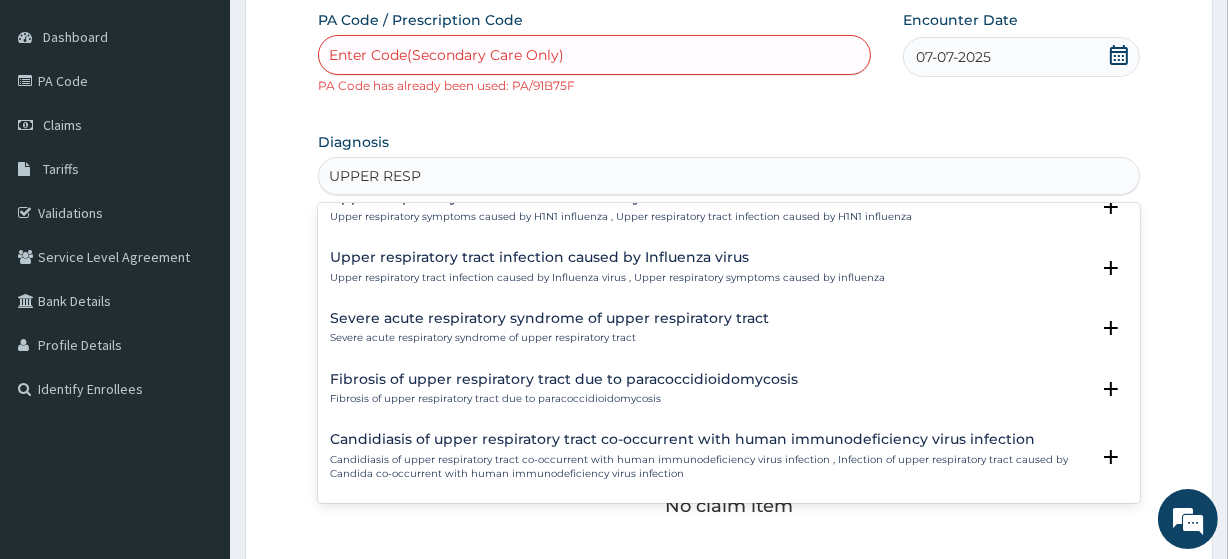 scroll, scrollTop: 1828, scrollLeft: 0, axis: vertical 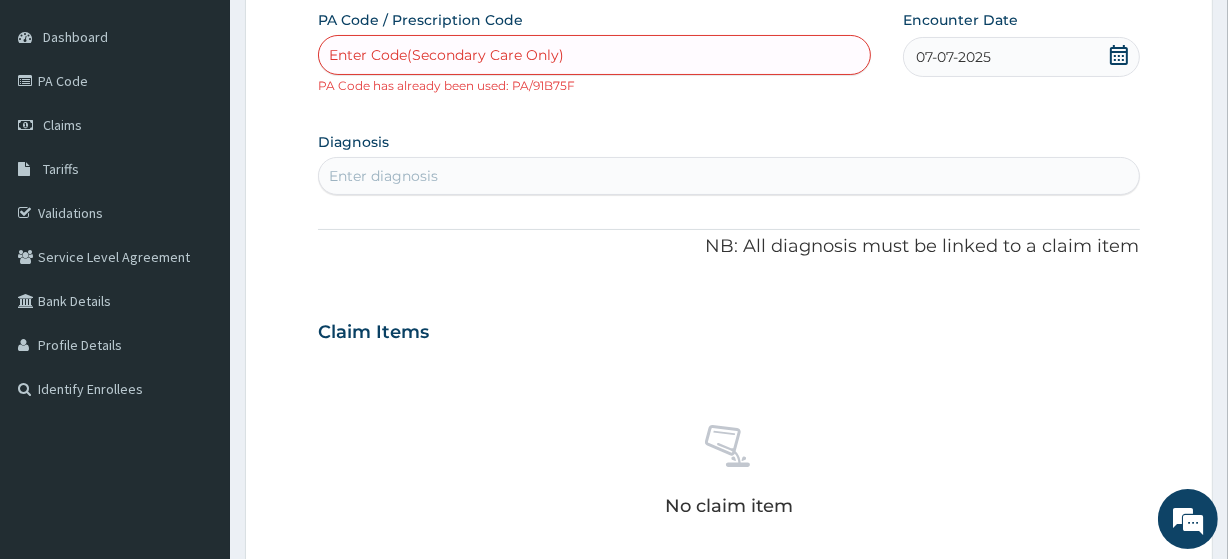 click on "Step  2  of 2 PA Code / Prescription Code Enter Code(Secondary Care Only) PA Code has already been used: PA/91B75F Encounter Date [DATE] Diagnosis Enter diagnosis NB: All diagnosis must be linked to a claim item Claim Items No claim item Types Select Type Item Select Item Pair Diagnosis Select Diagnosis Unit Price 0 Add Comment     Previous   Submit" at bounding box center (729, 458) 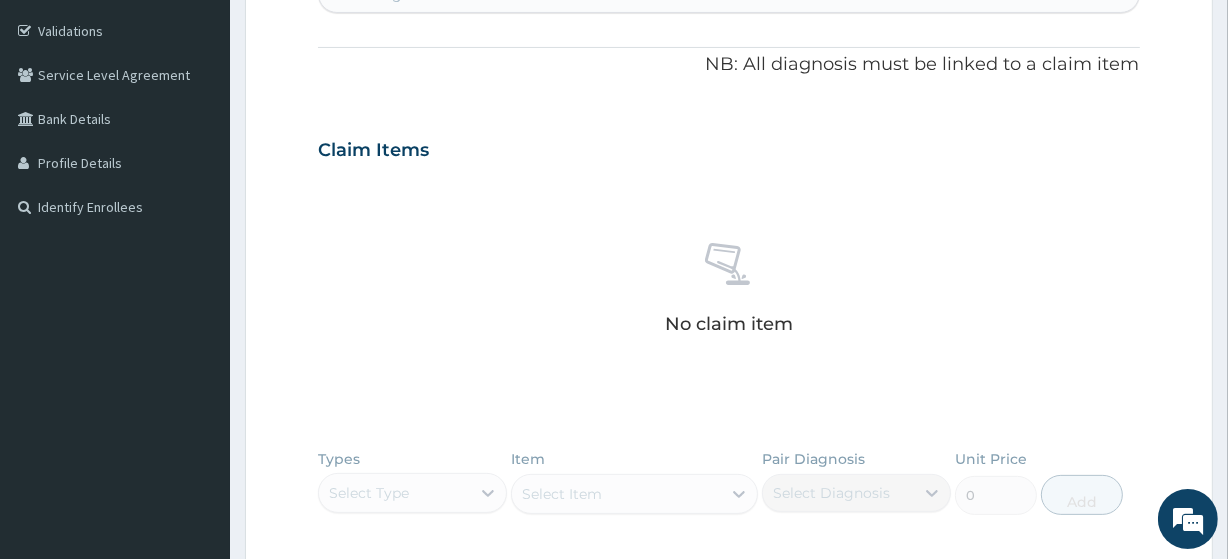scroll, scrollTop: 678, scrollLeft: 0, axis: vertical 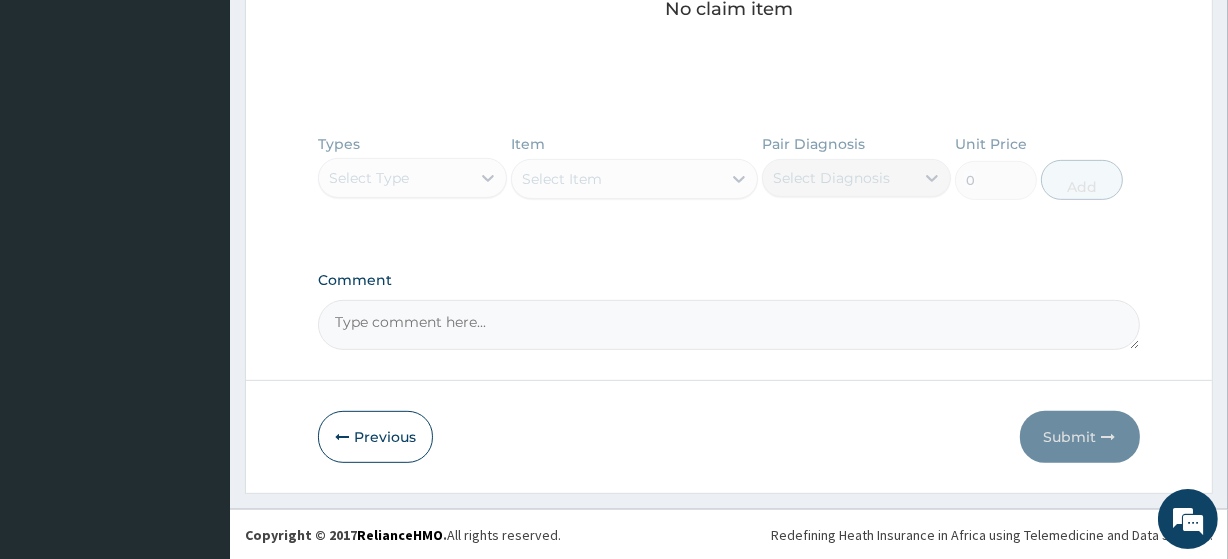 click on "Types Select Type Item Select Item Pair Diagnosis Select Diagnosis Unit Price 0 Add" 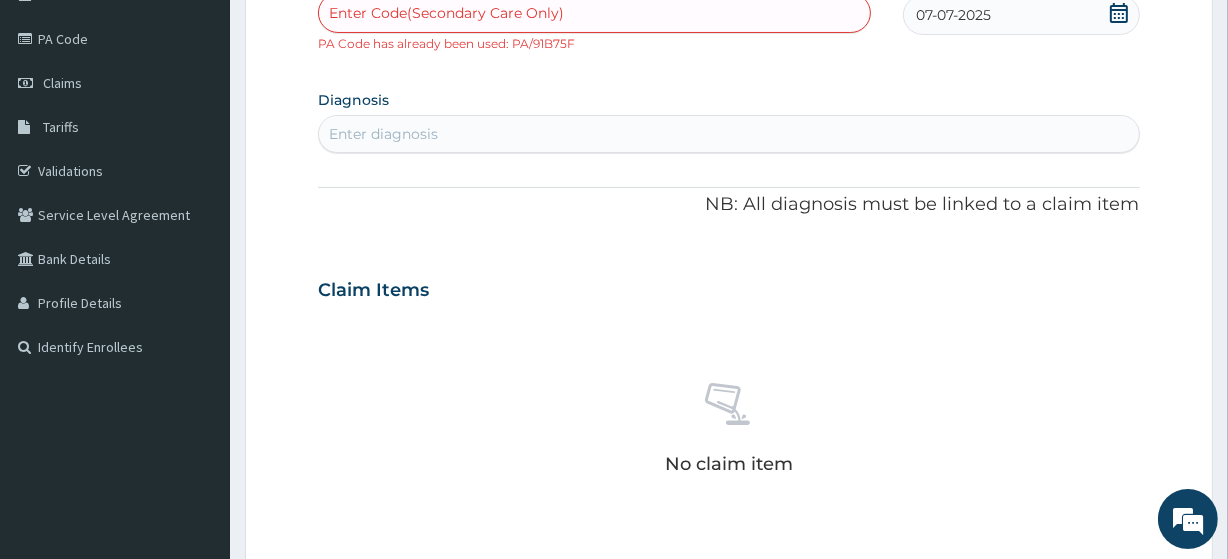 scroll, scrollTop: 0, scrollLeft: 0, axis: both 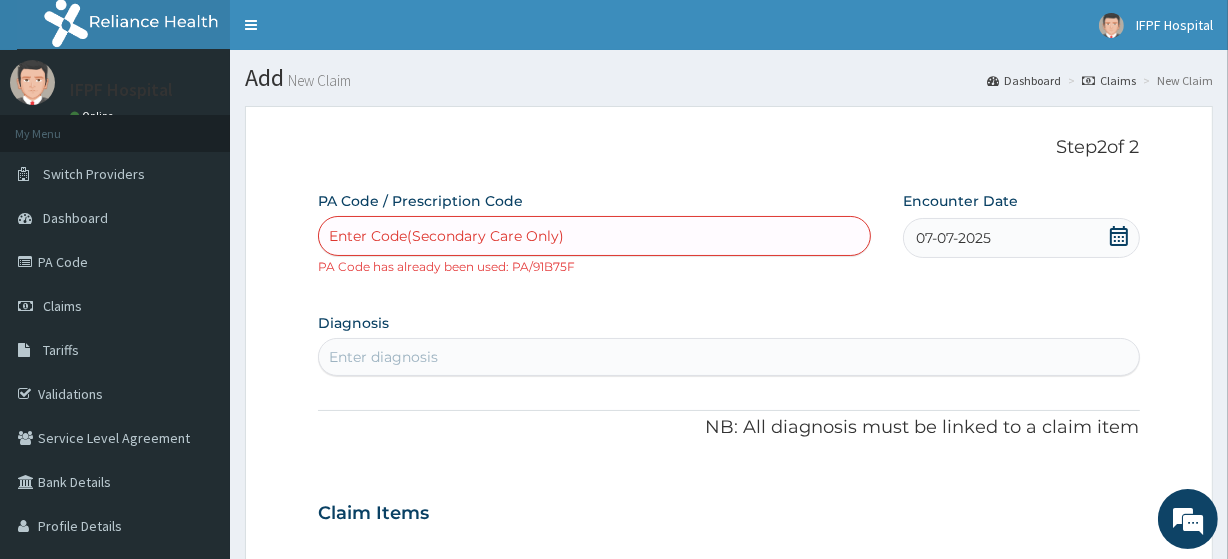 click on "07-07-2025" at bounding box center (1021, 238) 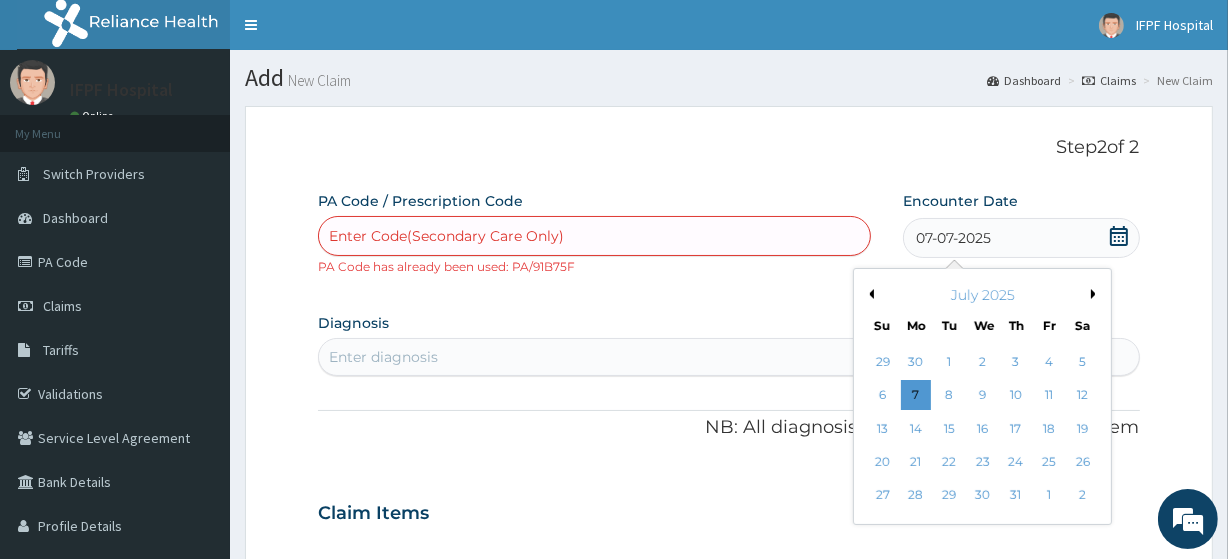 click on "Previous Month" at bounding box center (869, 294) 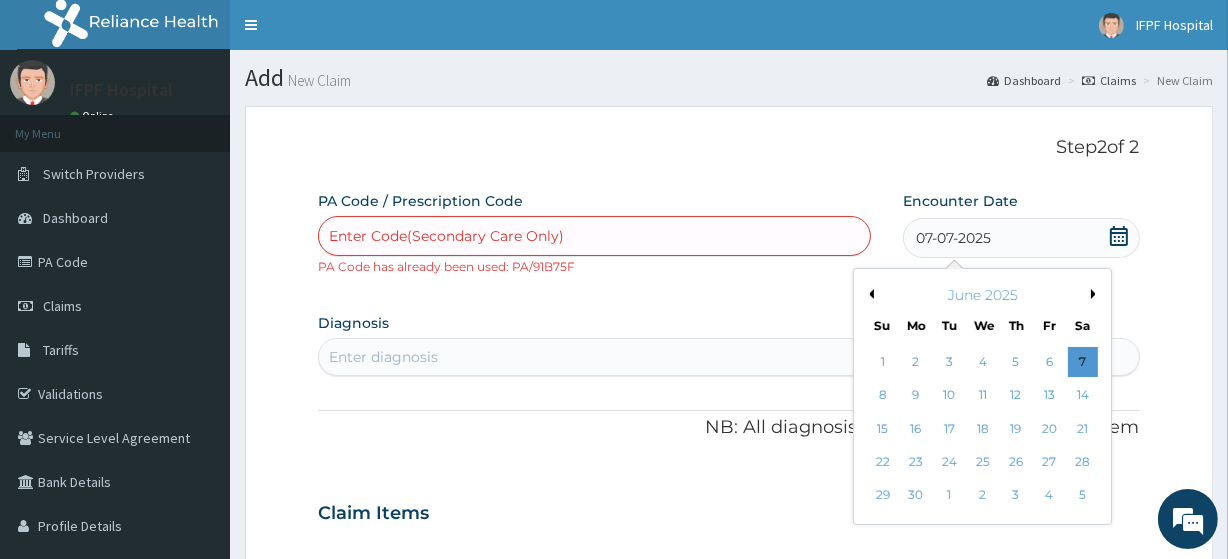 click on "June 2025" at bounding box center (982, 295) 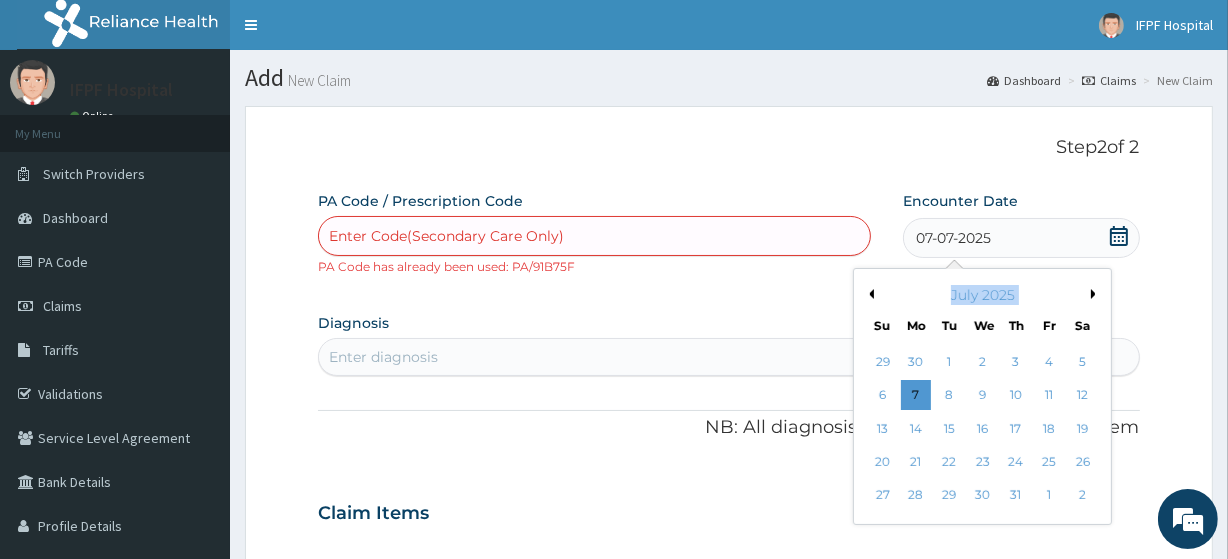 click on "Next Month" at bounding box center [1096, 294] 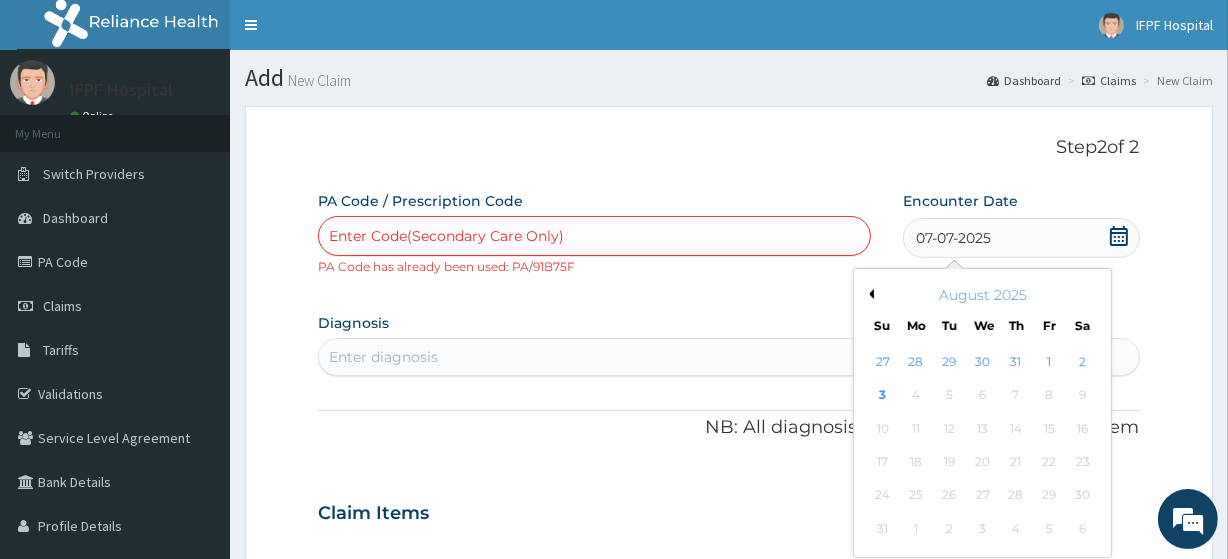 click on "Previous Month [MONTH] [YEAR] Su Mo Tu We Th Fr Sa 27 28 29 30 31 1 2 3 4 5 6 7 8 9 10 11 12 13 14 15 16 17 18 19 20 21 22 23 24 25 26 27 28 29 30 31 1 2 3 4 5 6" at bounding box center [1023, 415] 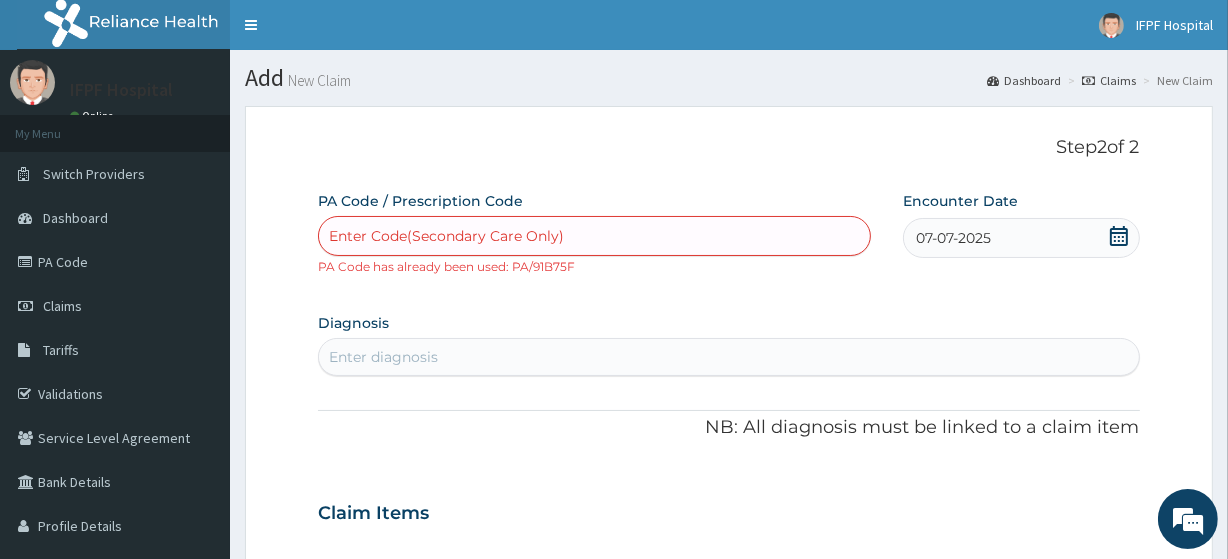 click on "Step  2  of 2" at bounding box center (728, 148) 